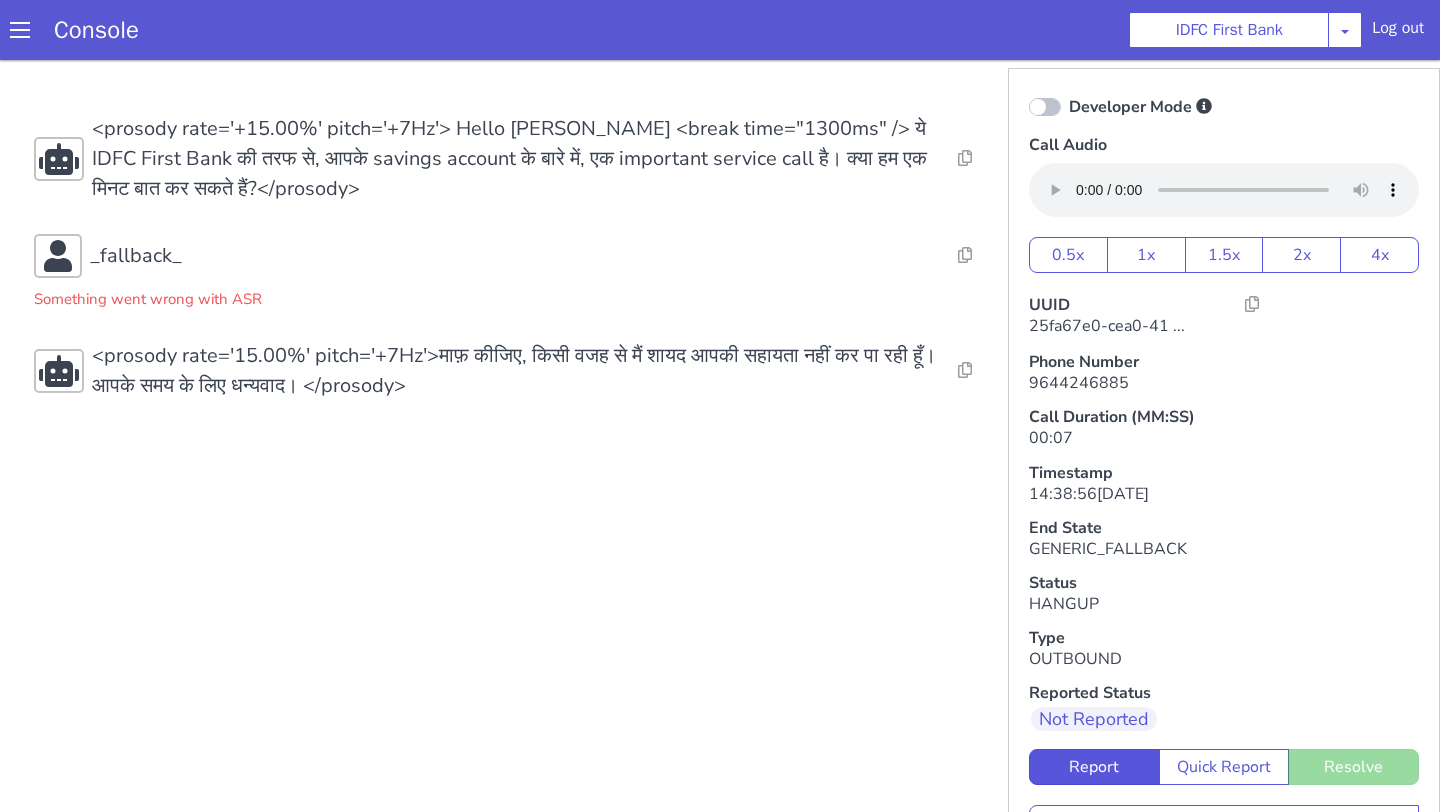 scroll, scrollTop: 0, scrollLeft: 0, axis: both 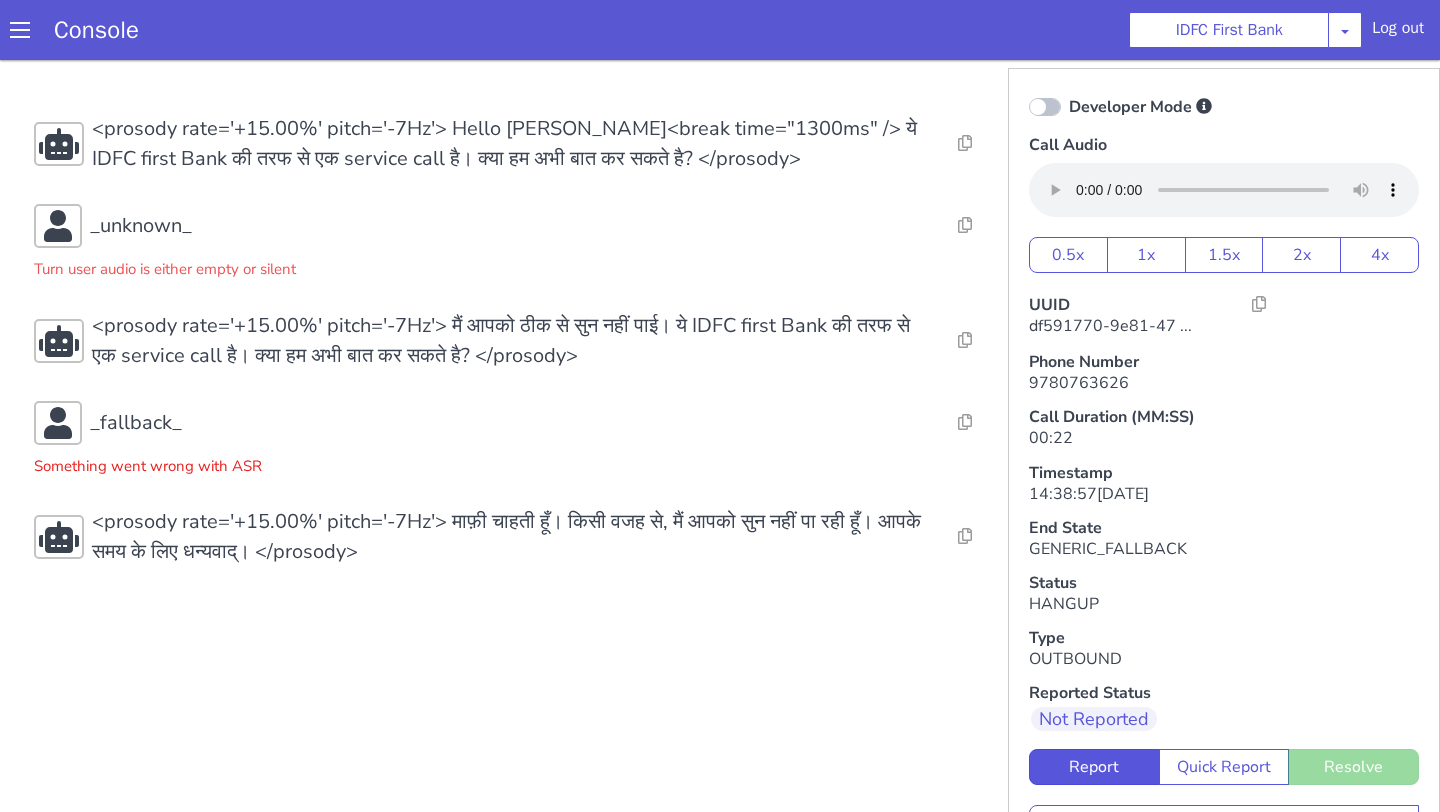 click on "Something went wrong with ASR" at bounding box center [148, 461] 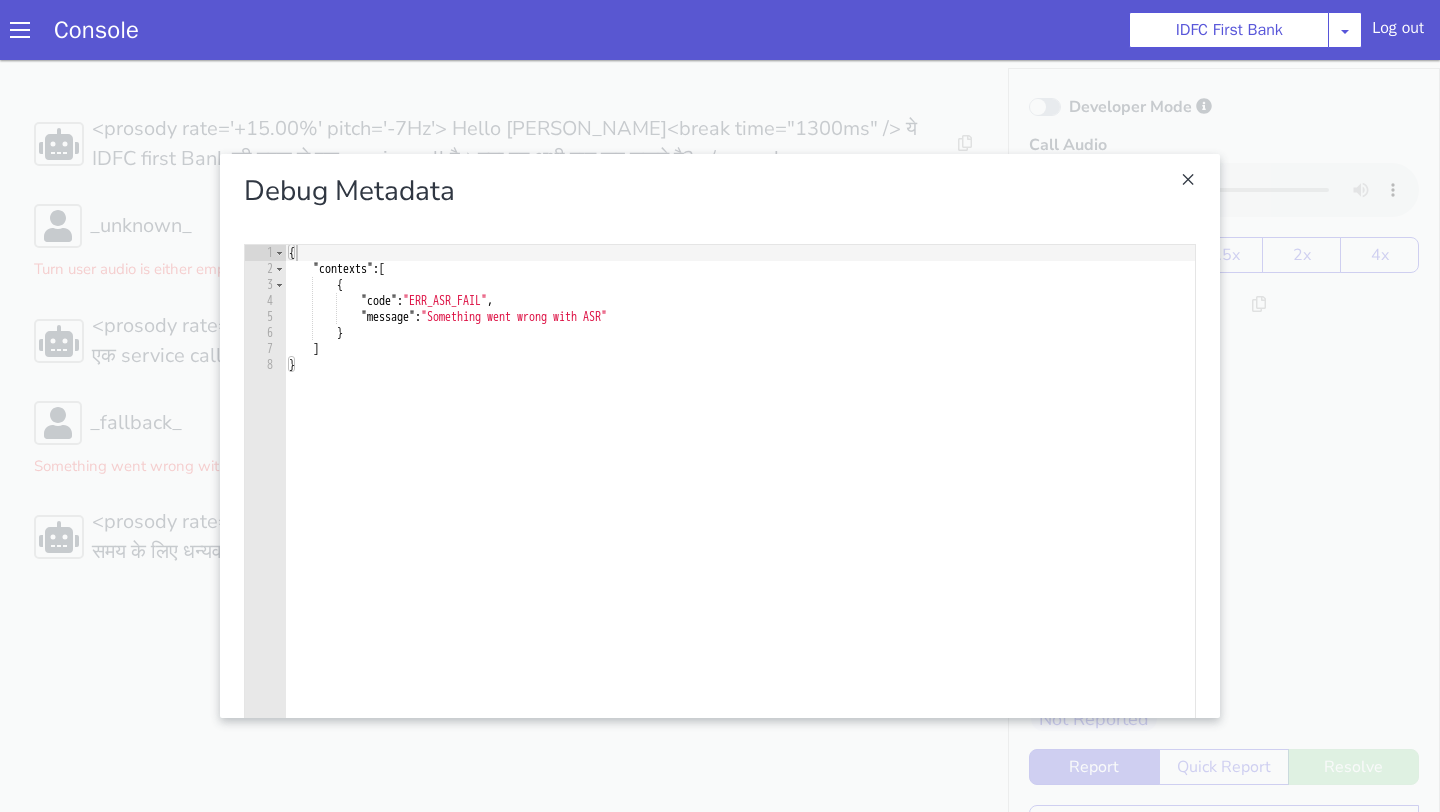 click on "Debug Metadata" at bounding box center [720, 191] 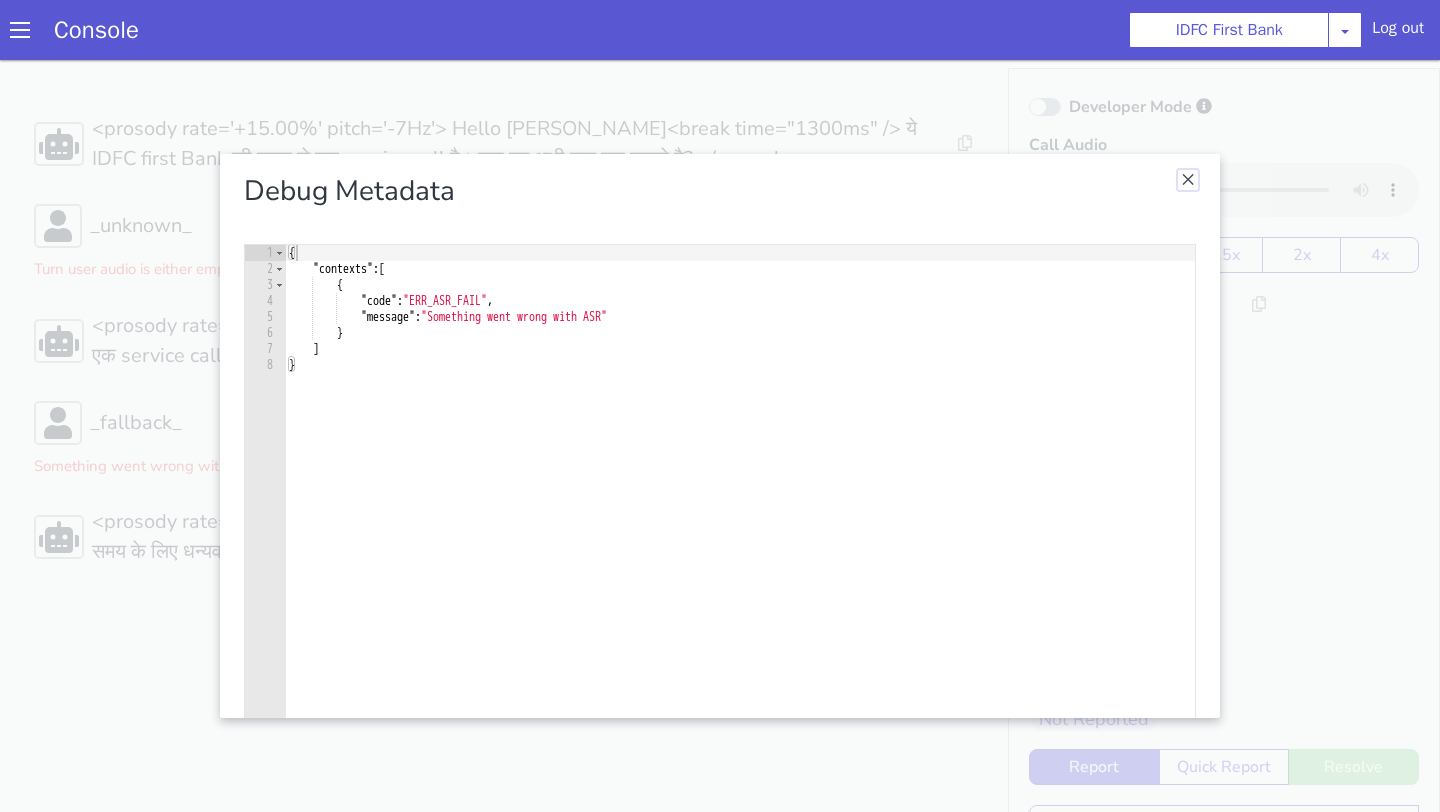 click at bounding box center [1188, 180] 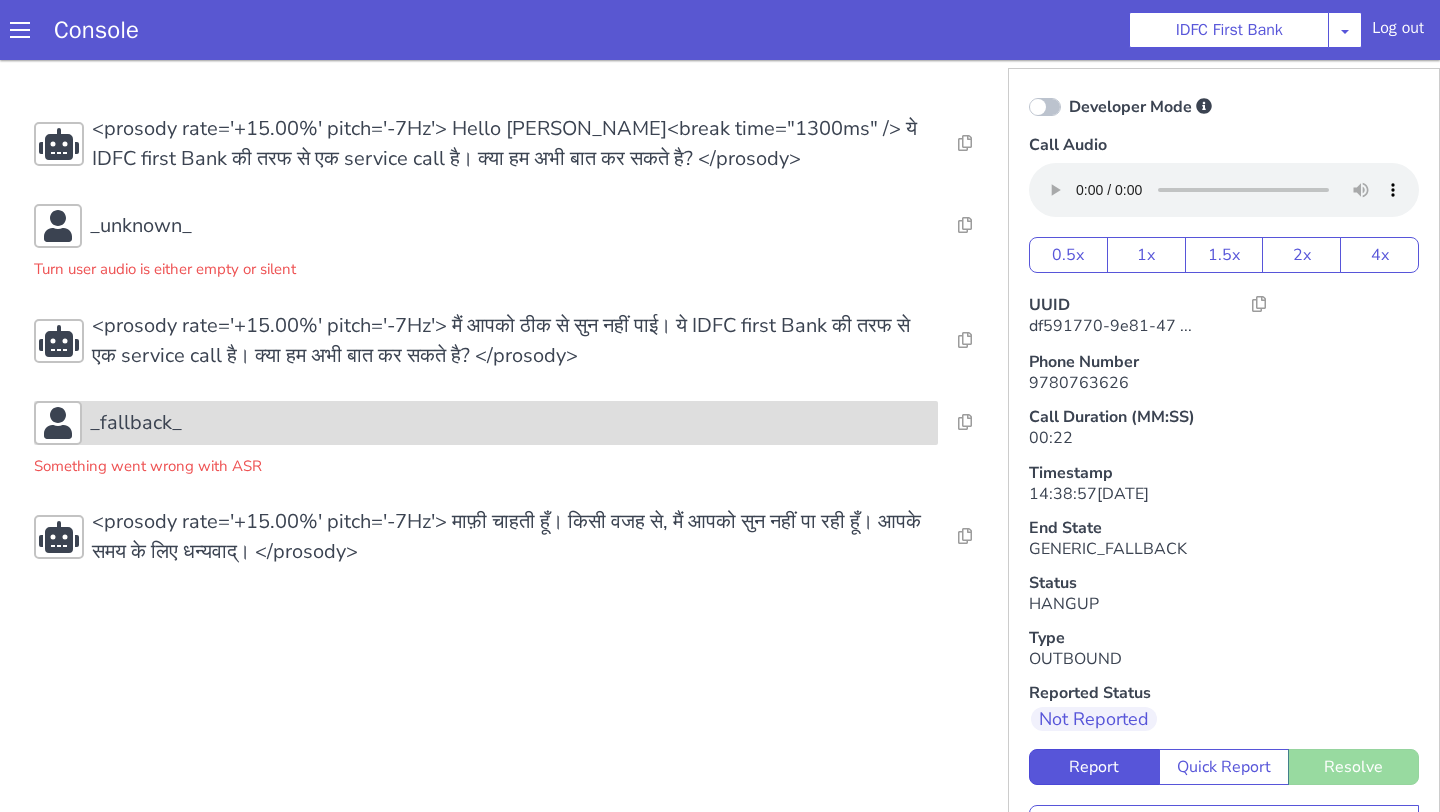 click on "_fallback_" at bounding box center (510, 423) 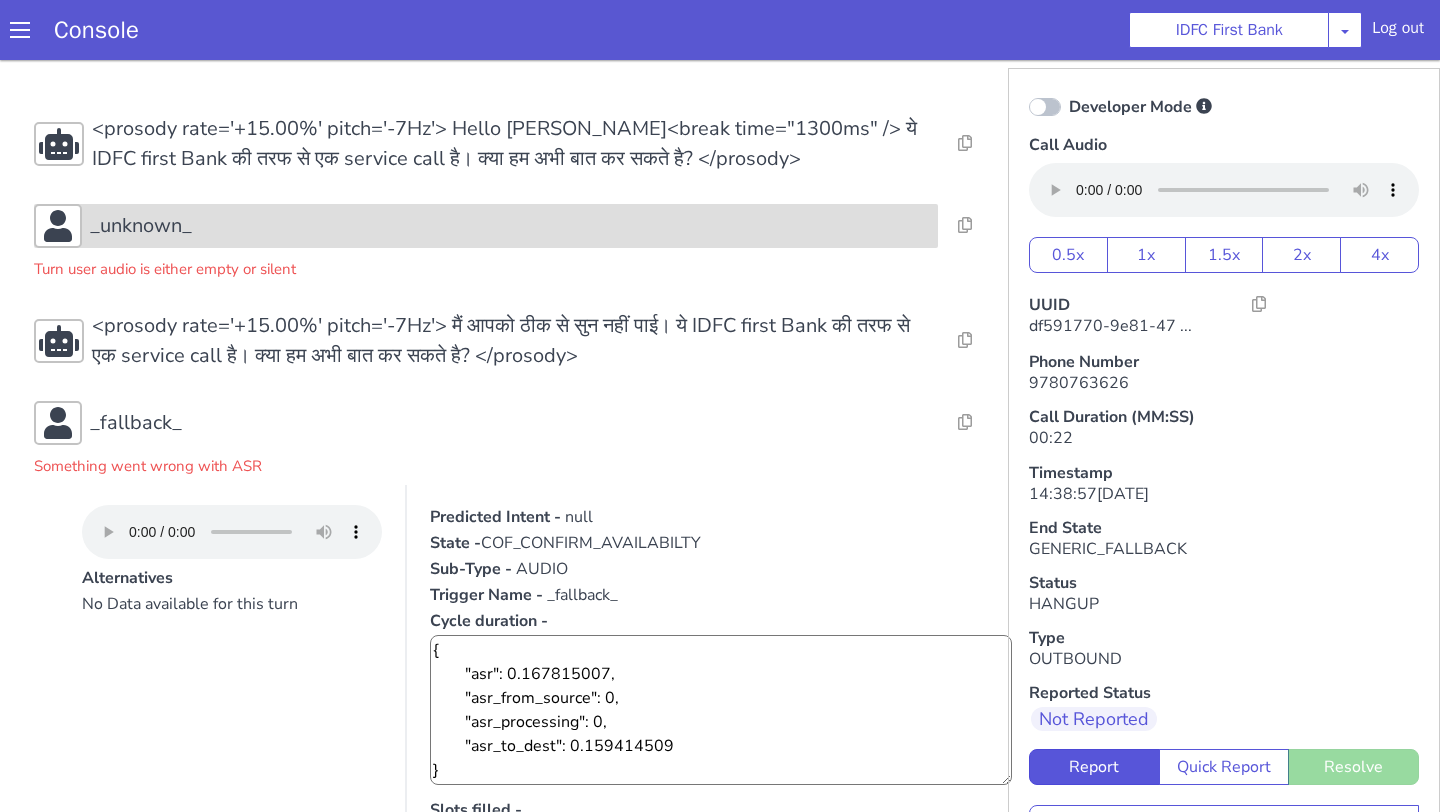 click on "_unknown_" at bounding box center [510, 226] 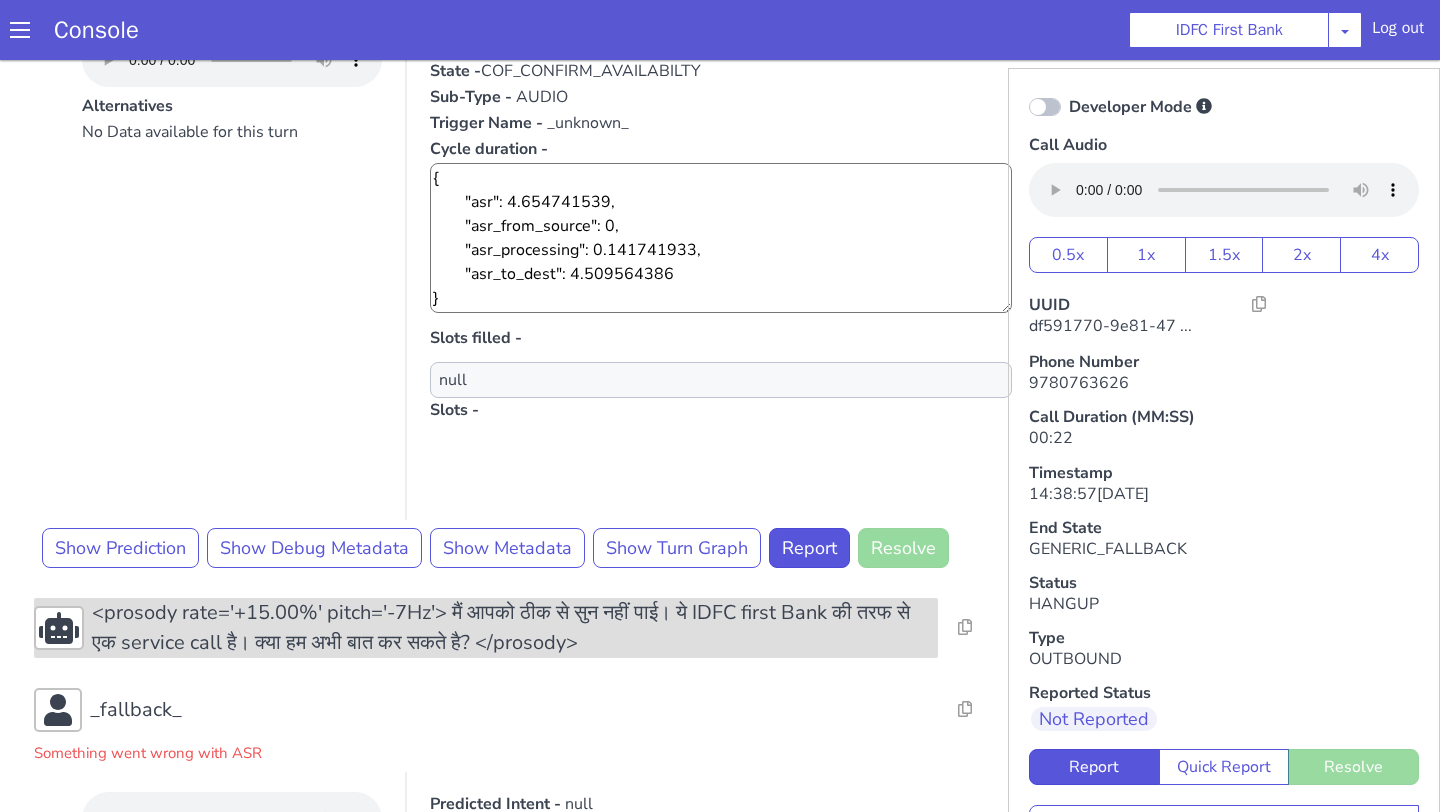 scroll, scrollTop: 302, scrollLeft: 0, axis: vertical 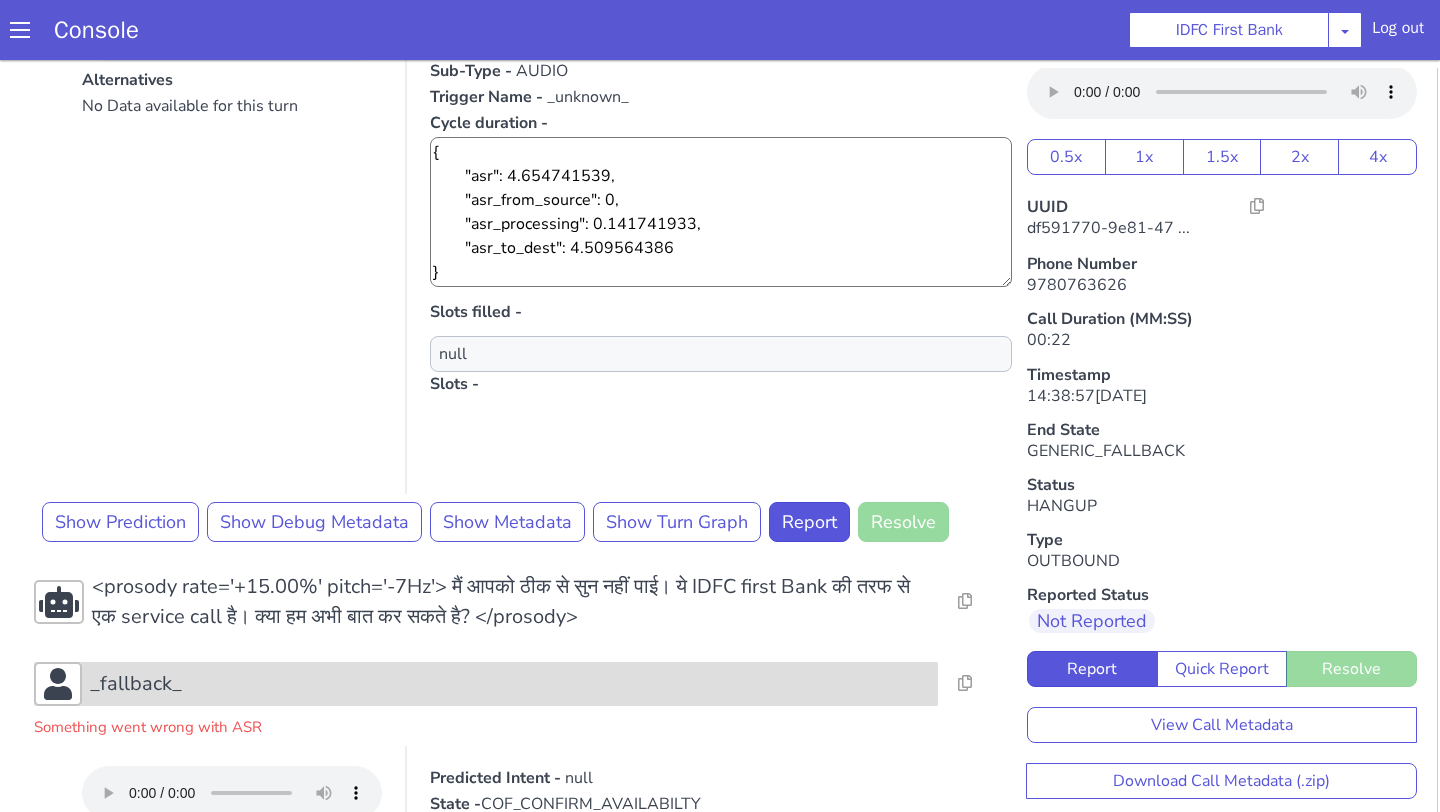 click on "_fallback_" at bounding box center [486, 684] 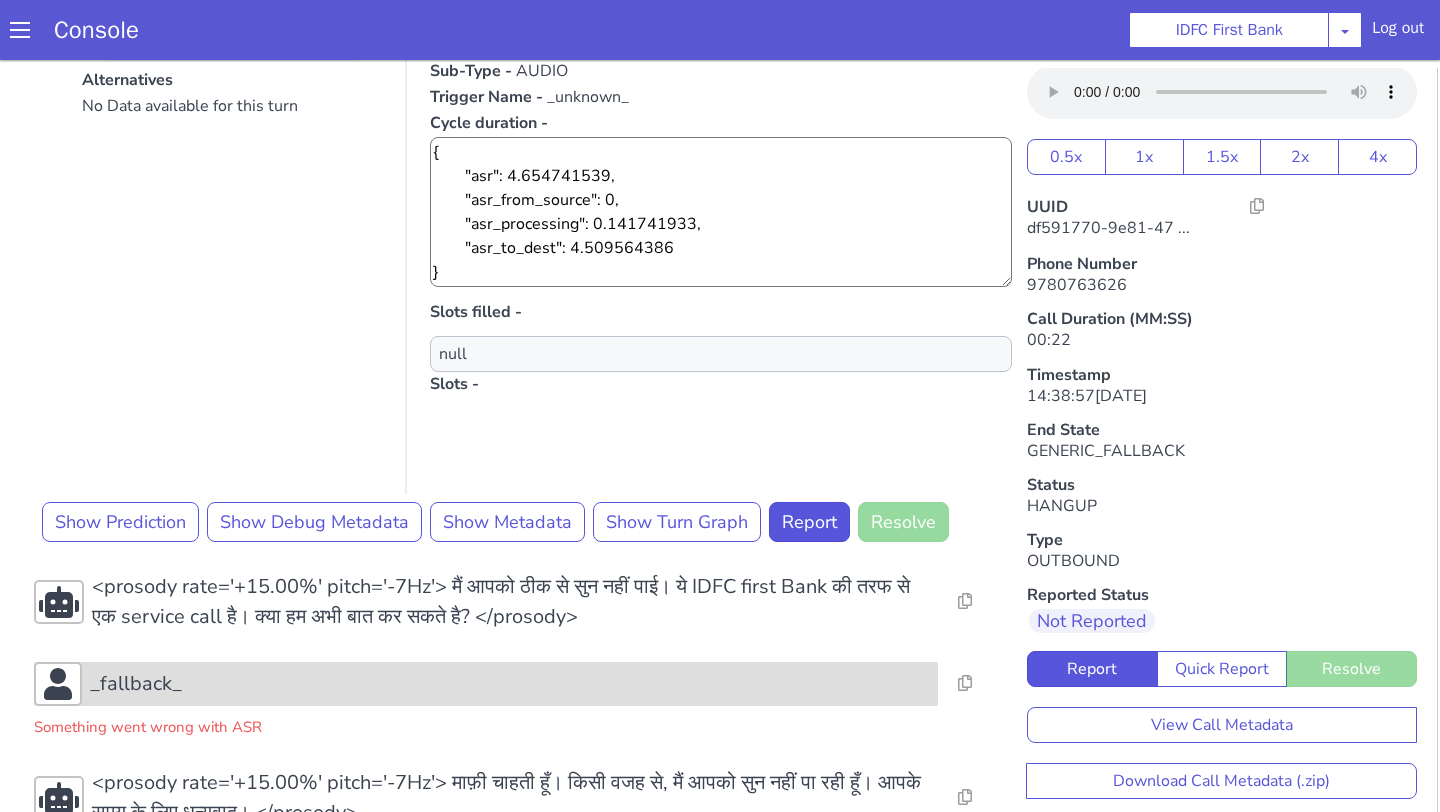 scroll, scrollTop: 356, scrollLeft: 0, axis: vertical 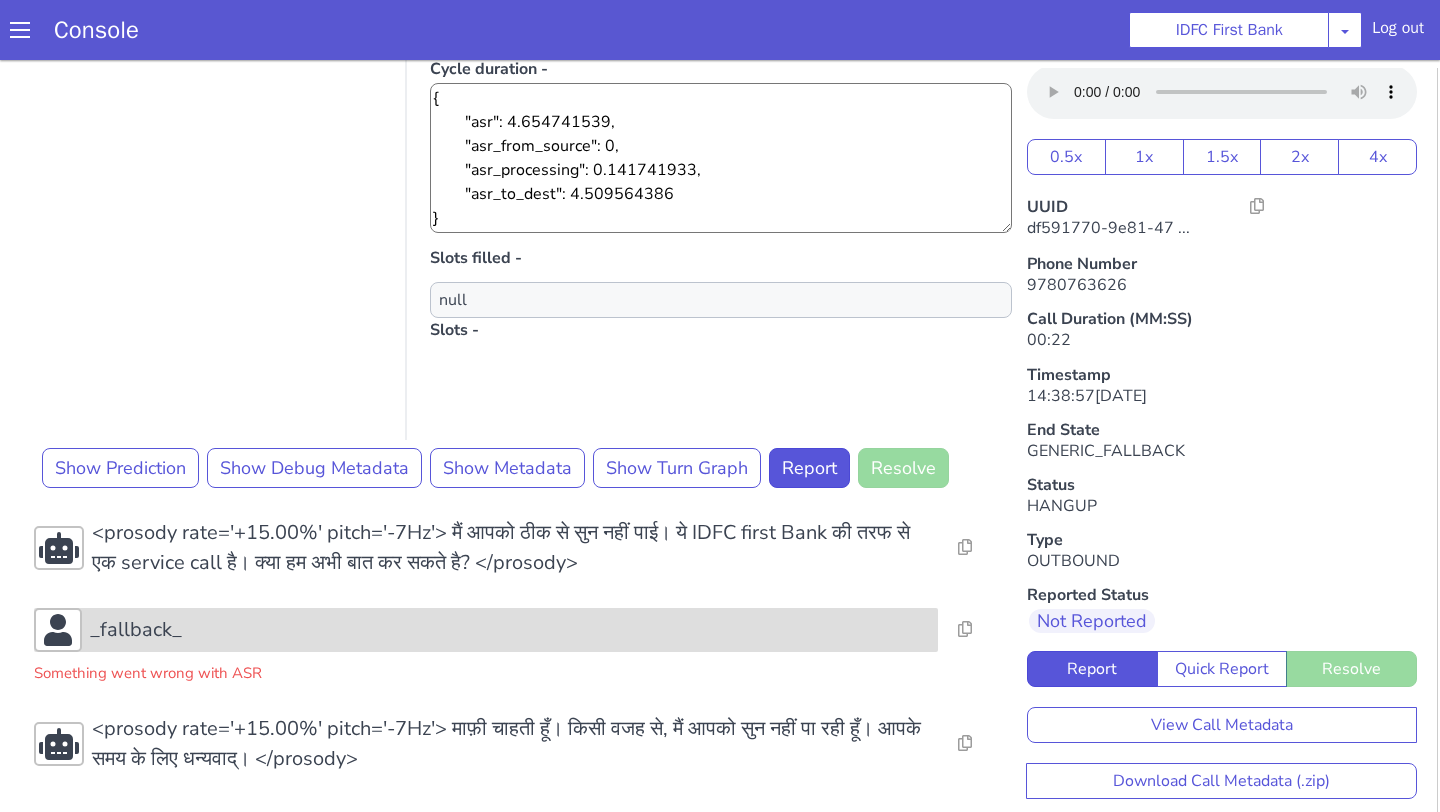 click on "_fallback_" at bounding box center [486, 630] 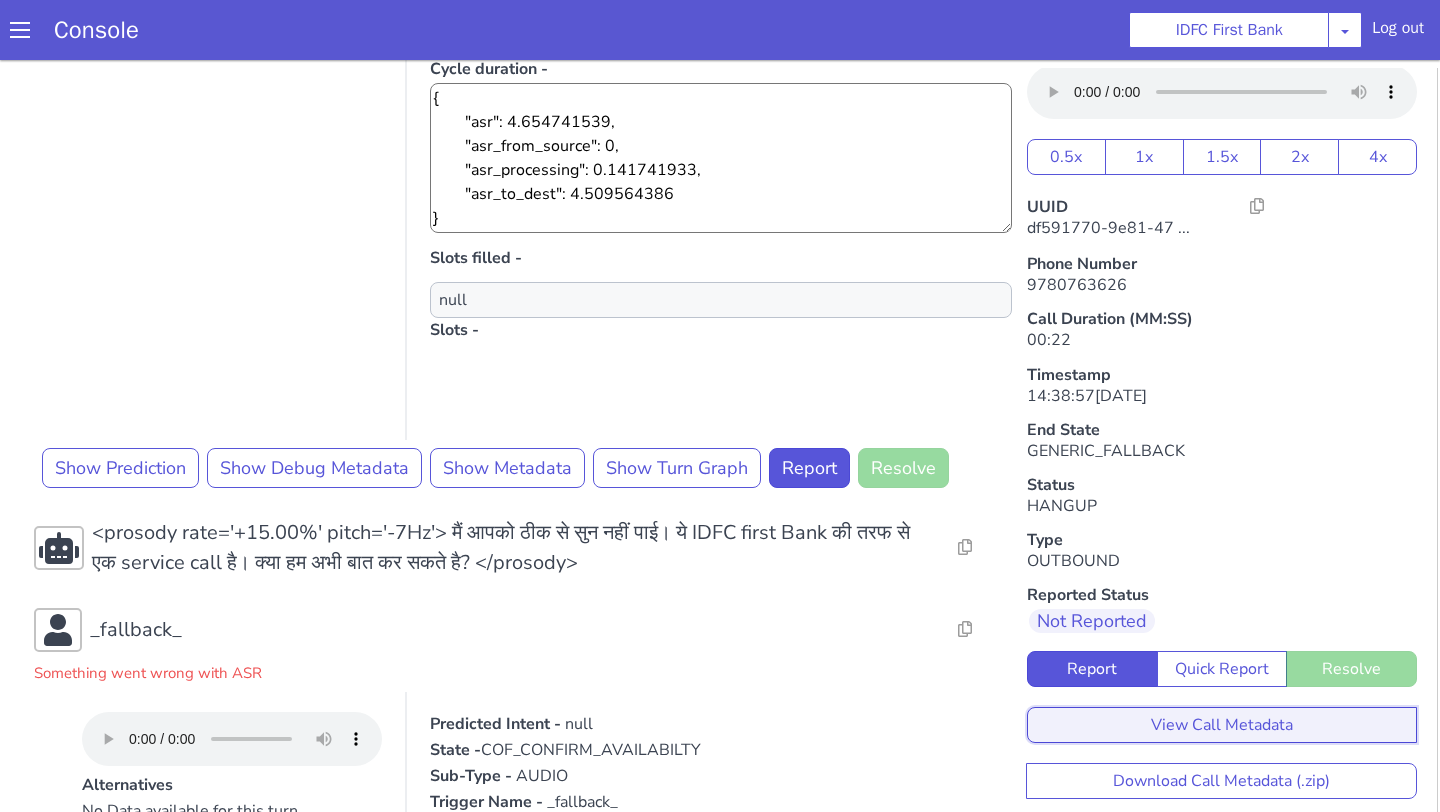 click on "View Call Metadata" at bounding box center [1222, 725] 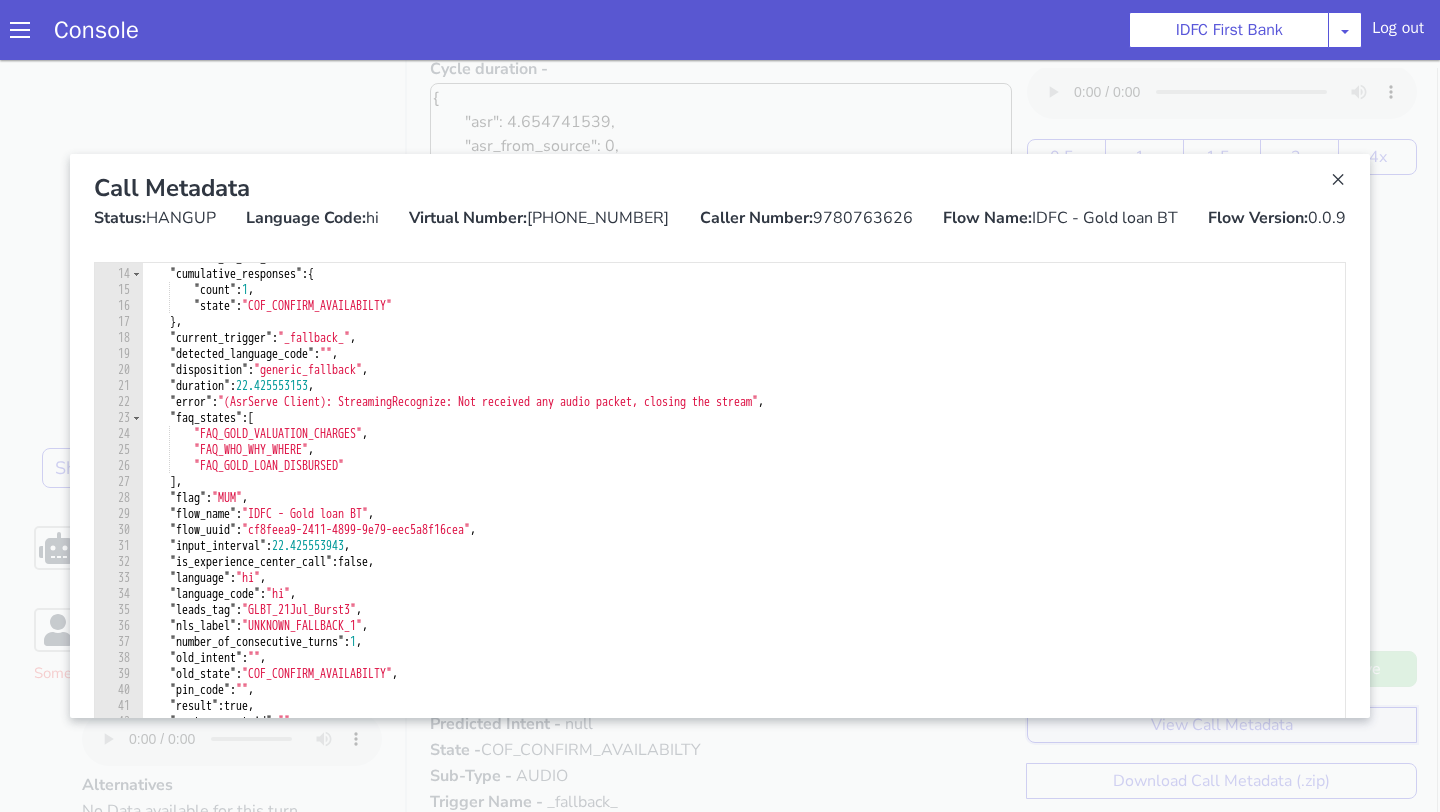 scroll, scrollTop: 240, scrollLeft: 0, axis: vertical 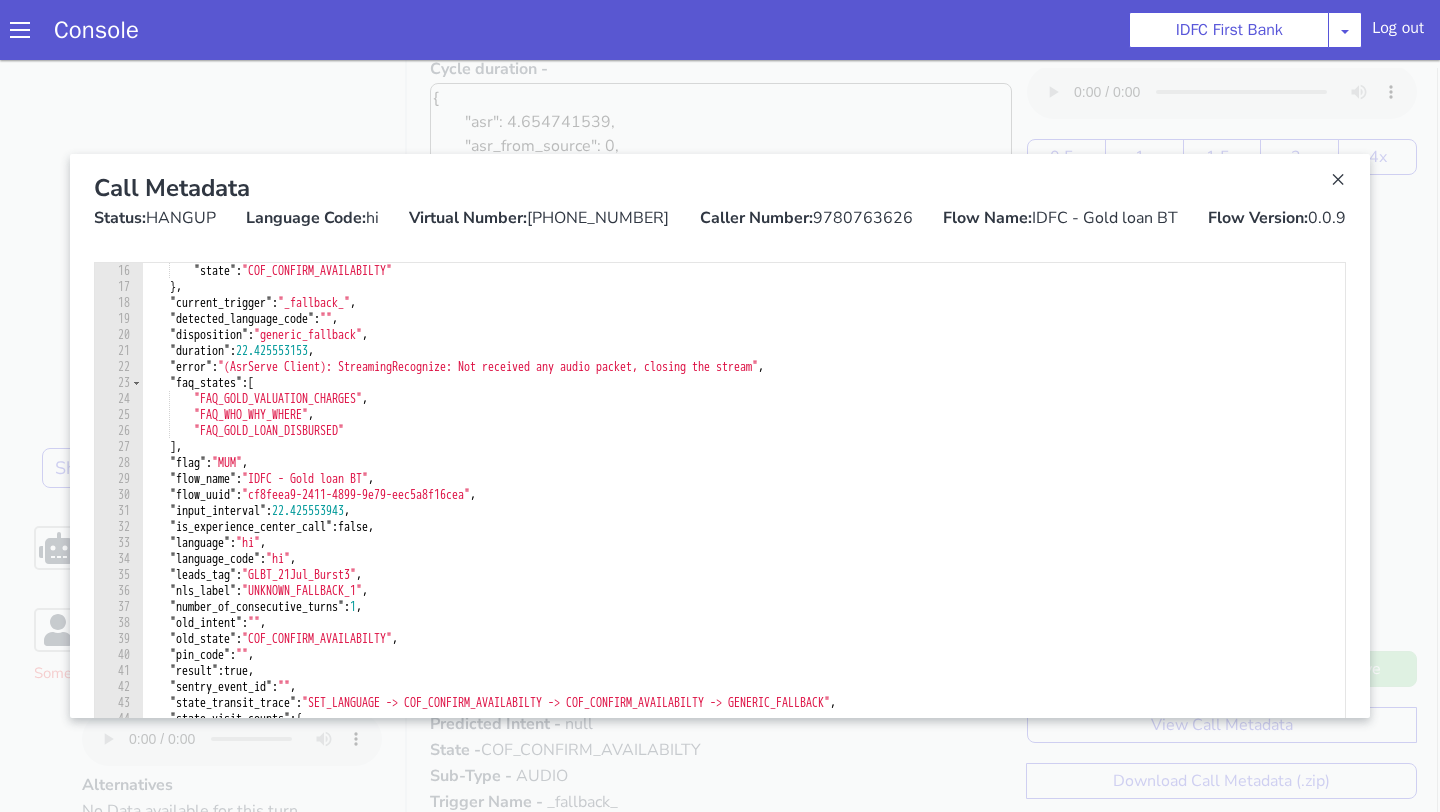 type on ""error": "(AsrServe Client): StreamingRecognize: Not received any audio packet, closing the stream"," 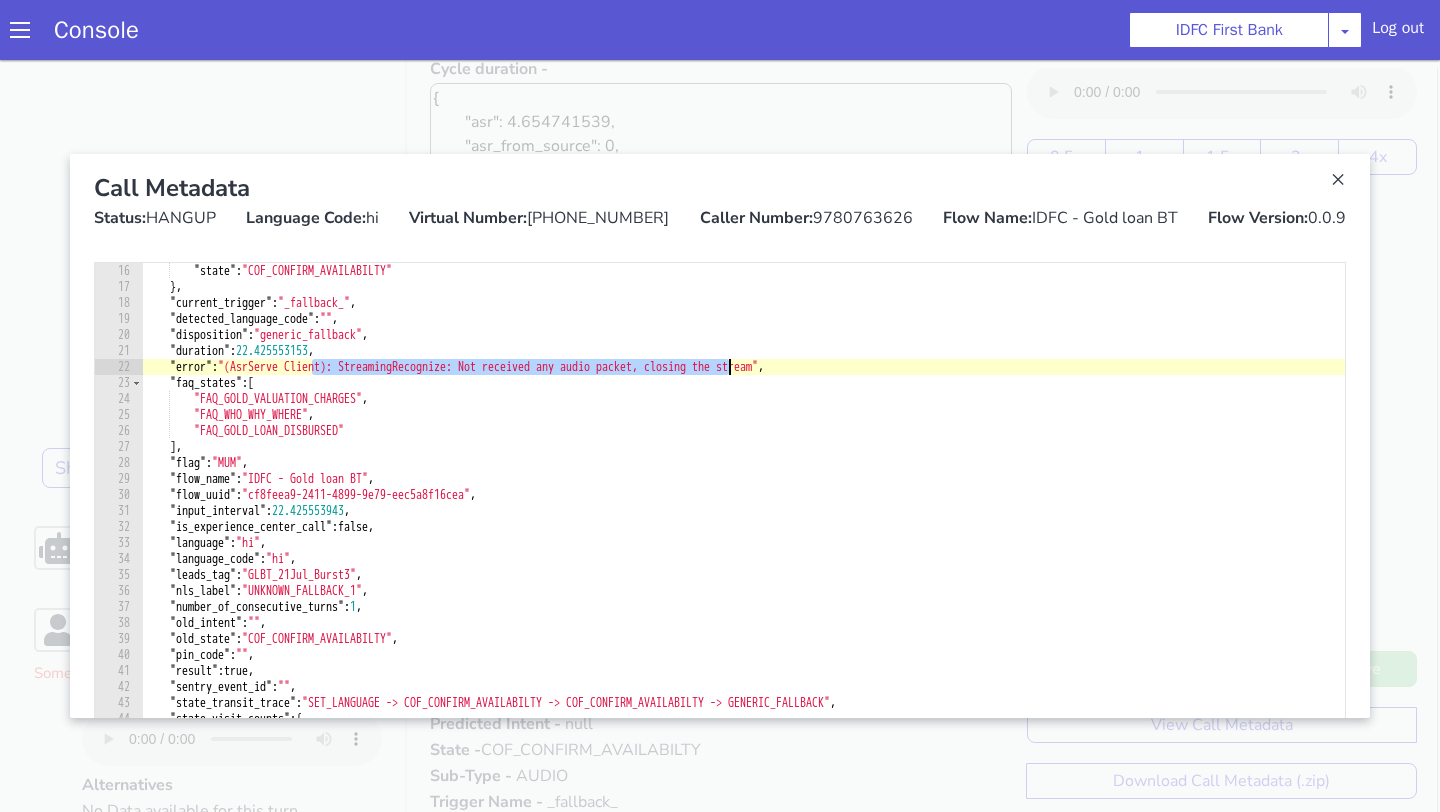 drag, startPoint x: 313, startPoint y: 366, endPoint x: 733, endPoint y: 369, distance: 420.0107 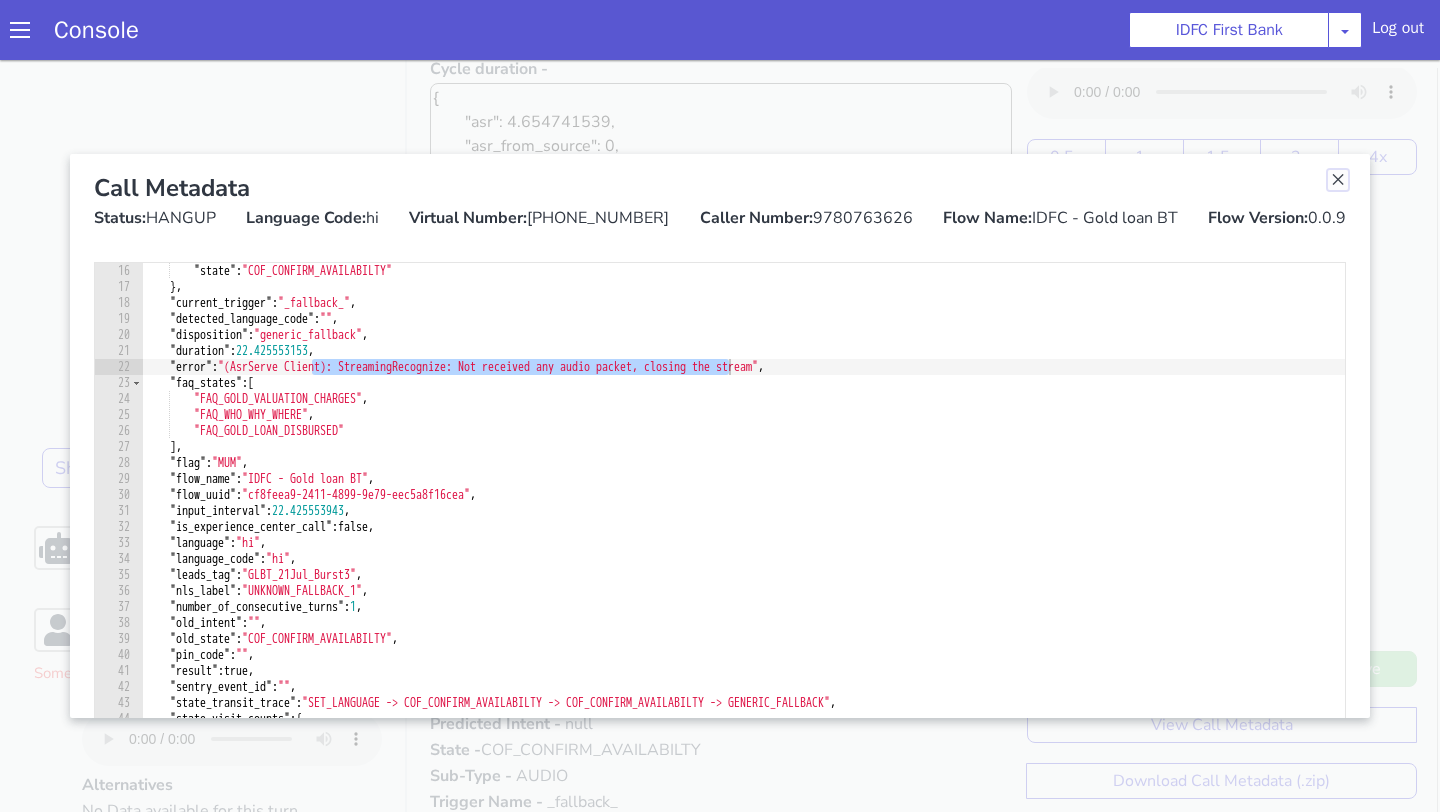click at bounding box center (1338, 180) 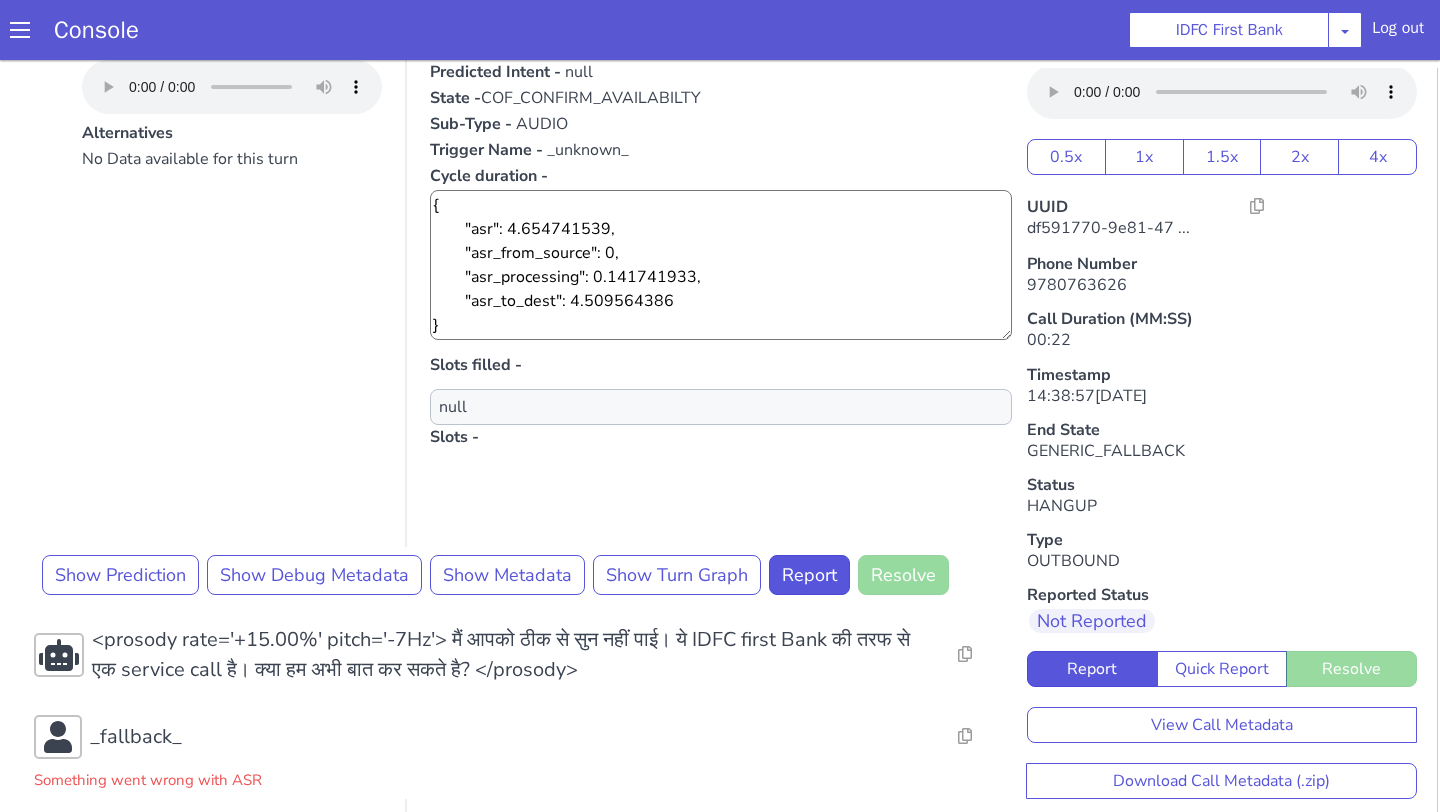 scroll, scrollTop: 0, scrollLeft: 0, axis: both 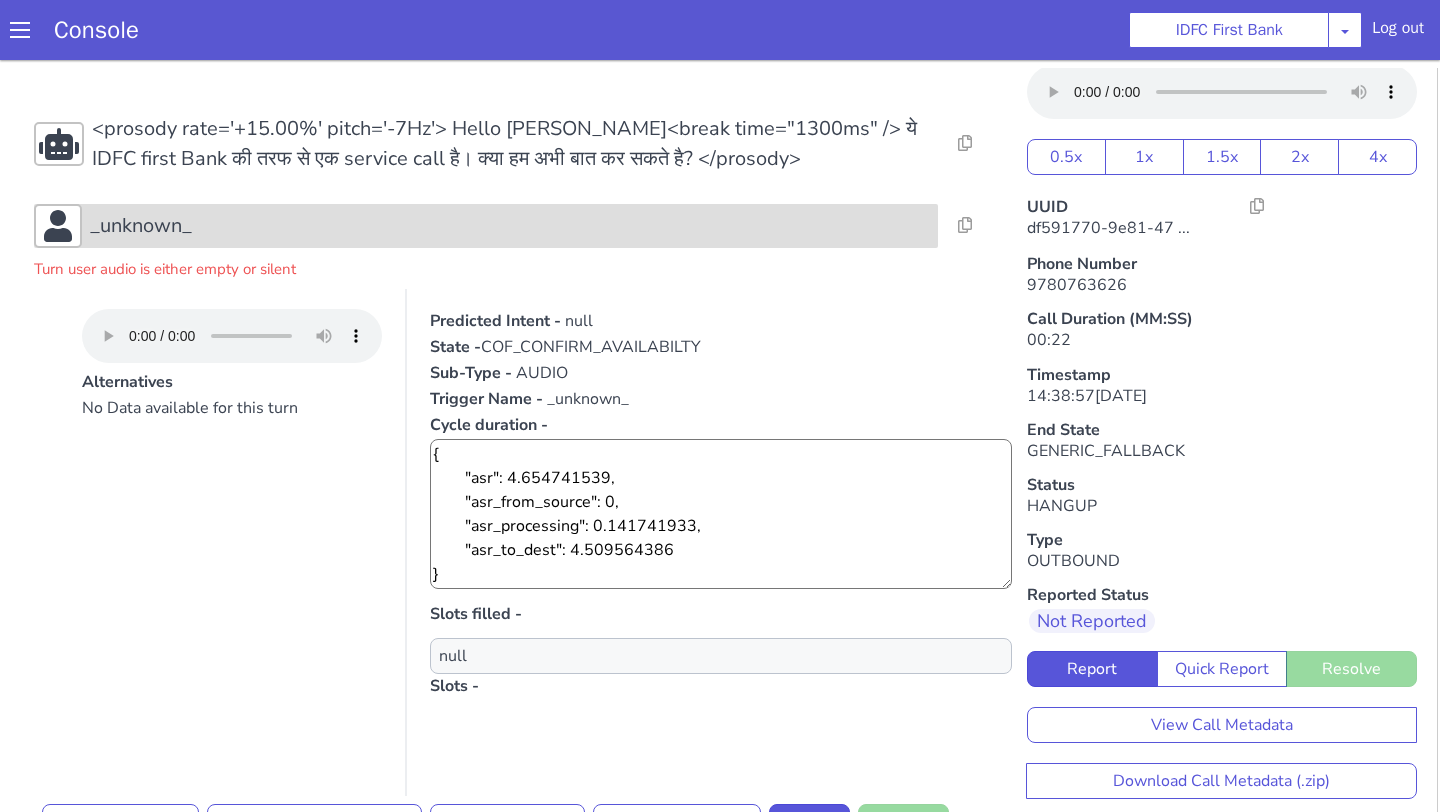 click on "_unknown_" at bounding box center (141, 226) 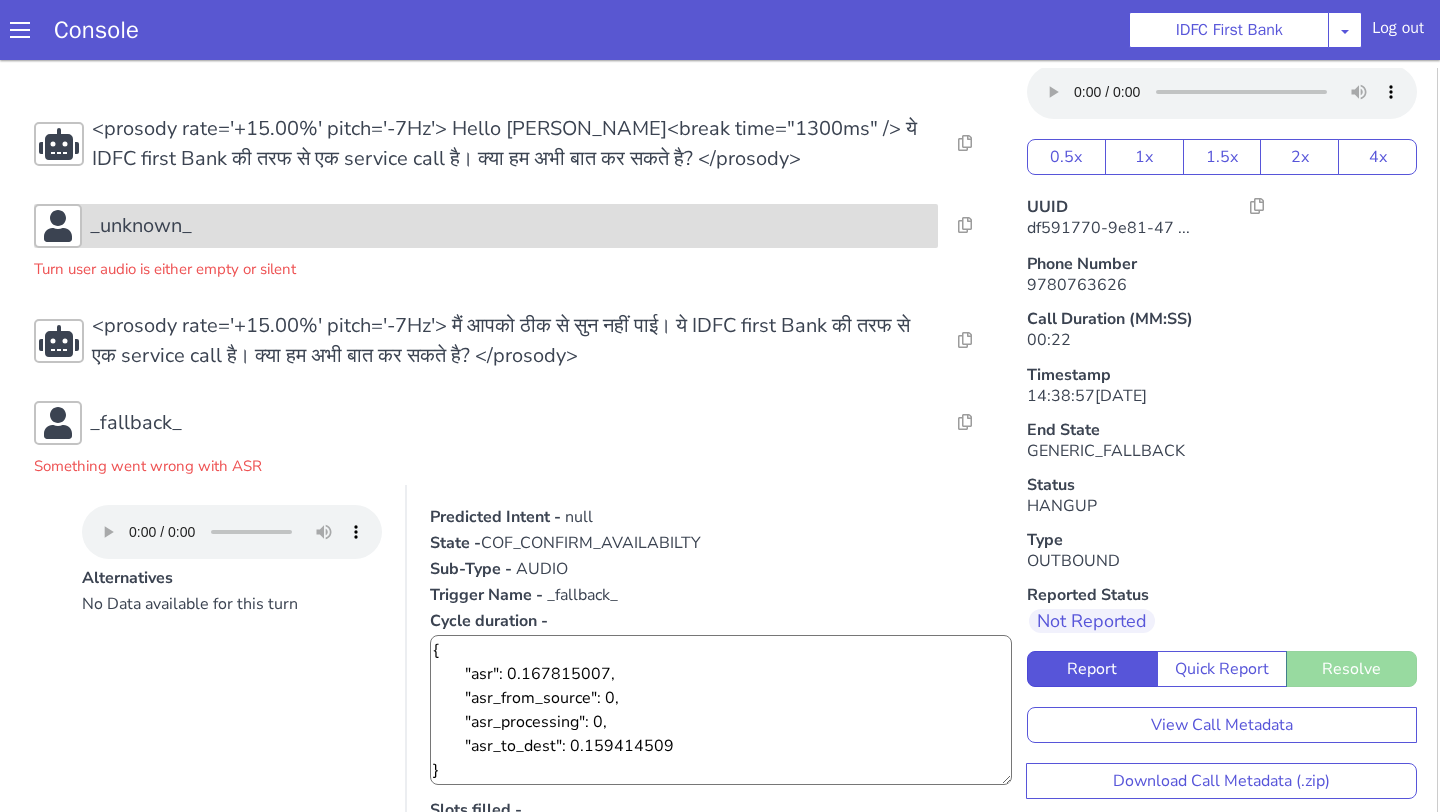 click on "_unknown_" at bounding box center [141, 226] 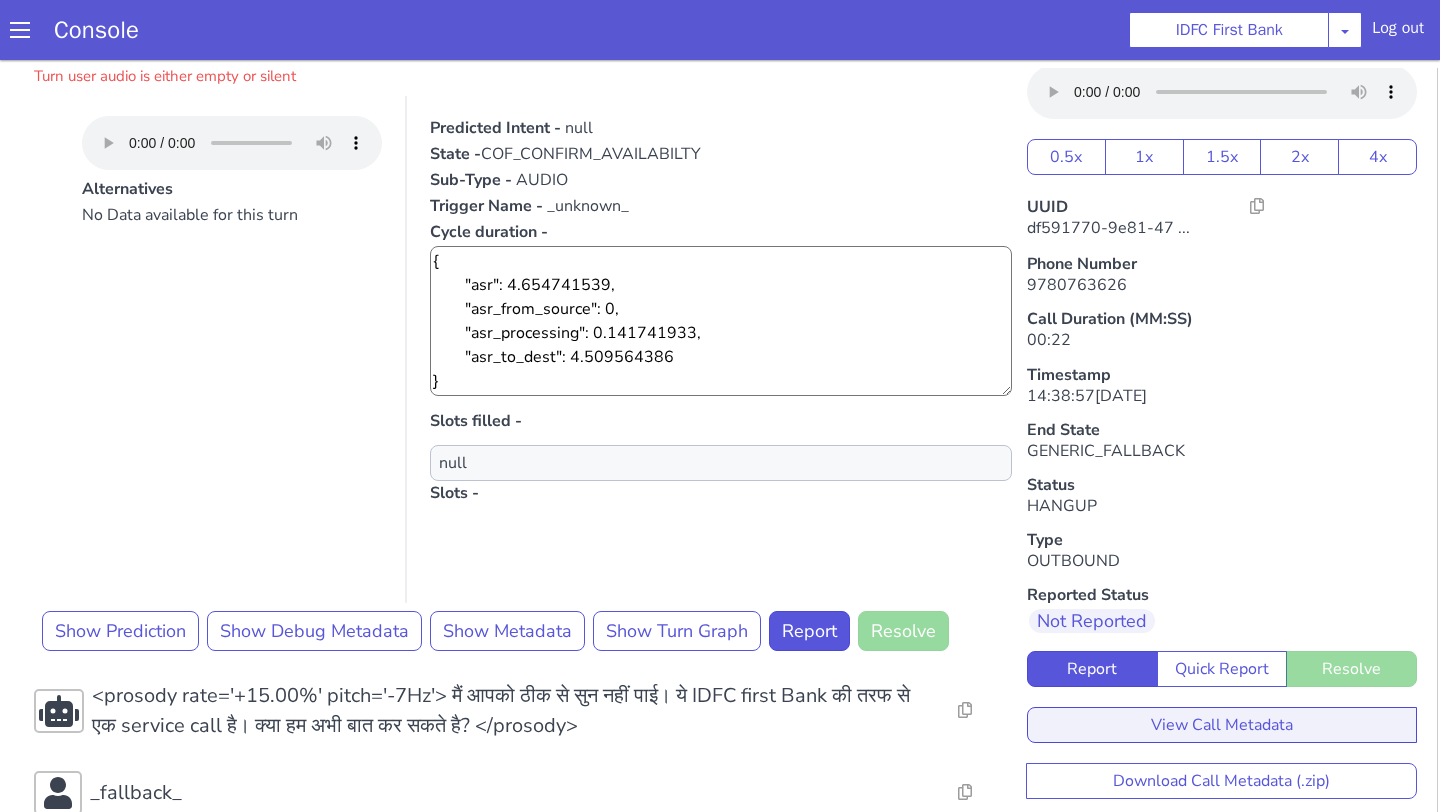 scroll, scrollTop: 221, scrollLeft: 0, axis: vertical 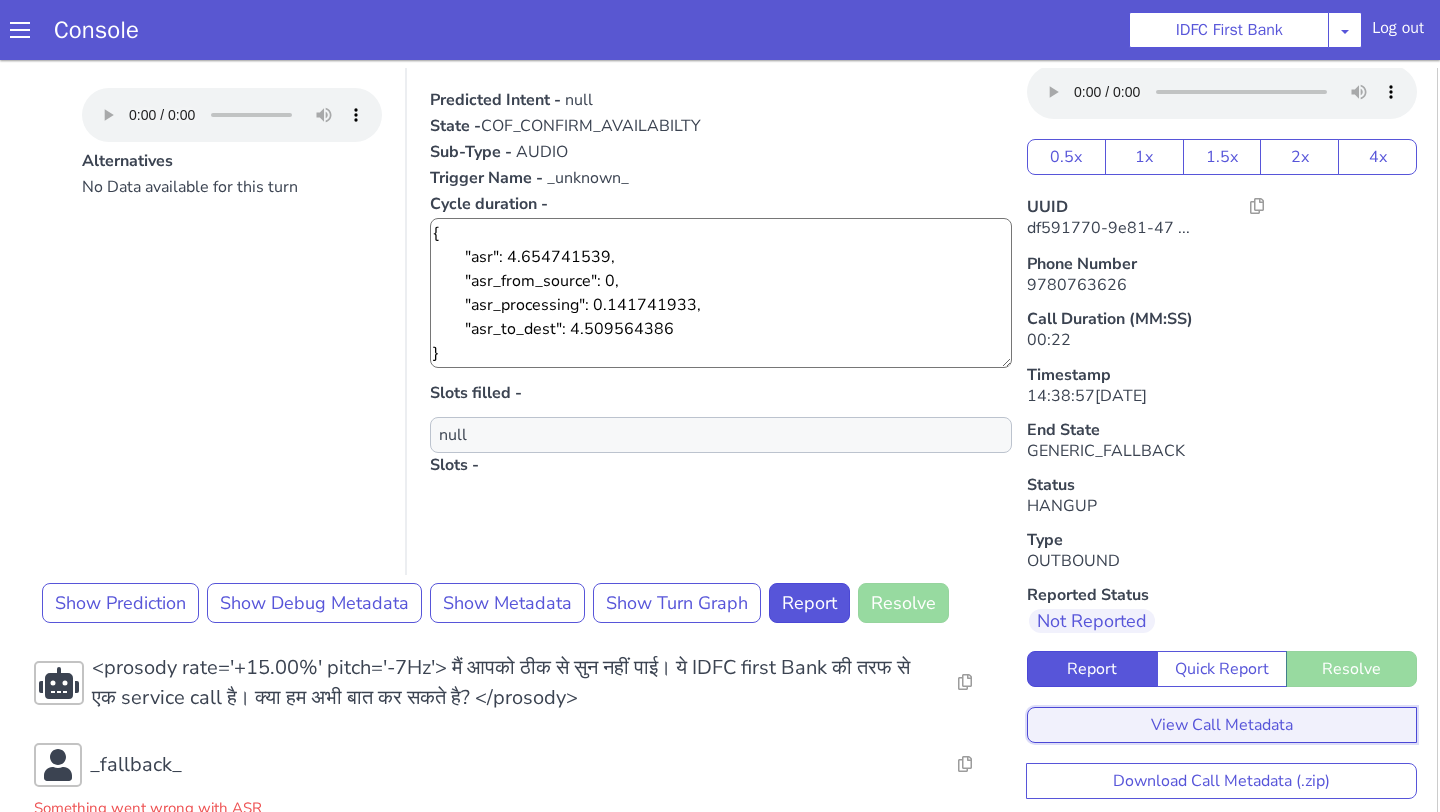click on "View Call Metadata" at bounding box center (1222, 725) 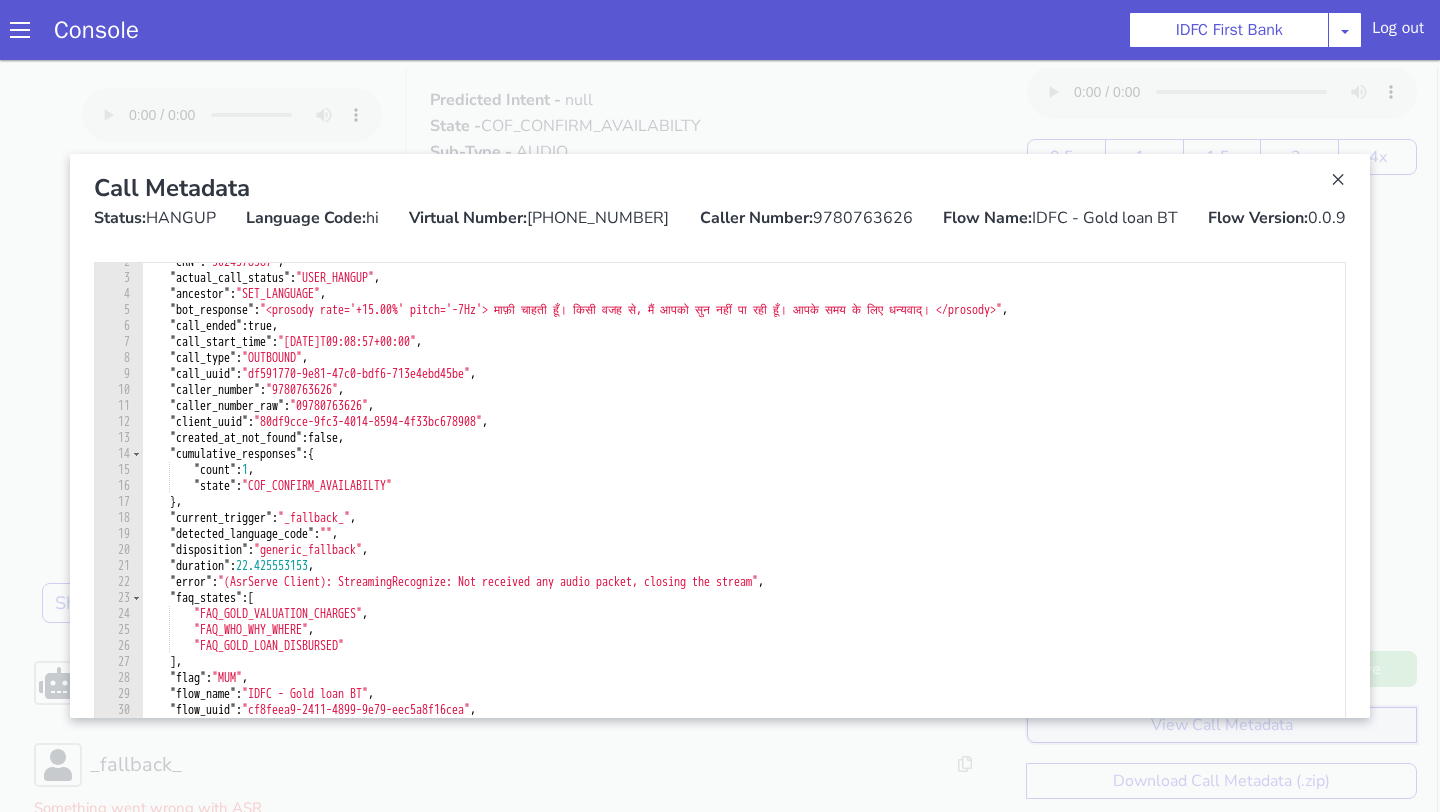scroll, scrollTop: 60, scrollLeft: 0, axis: vertical 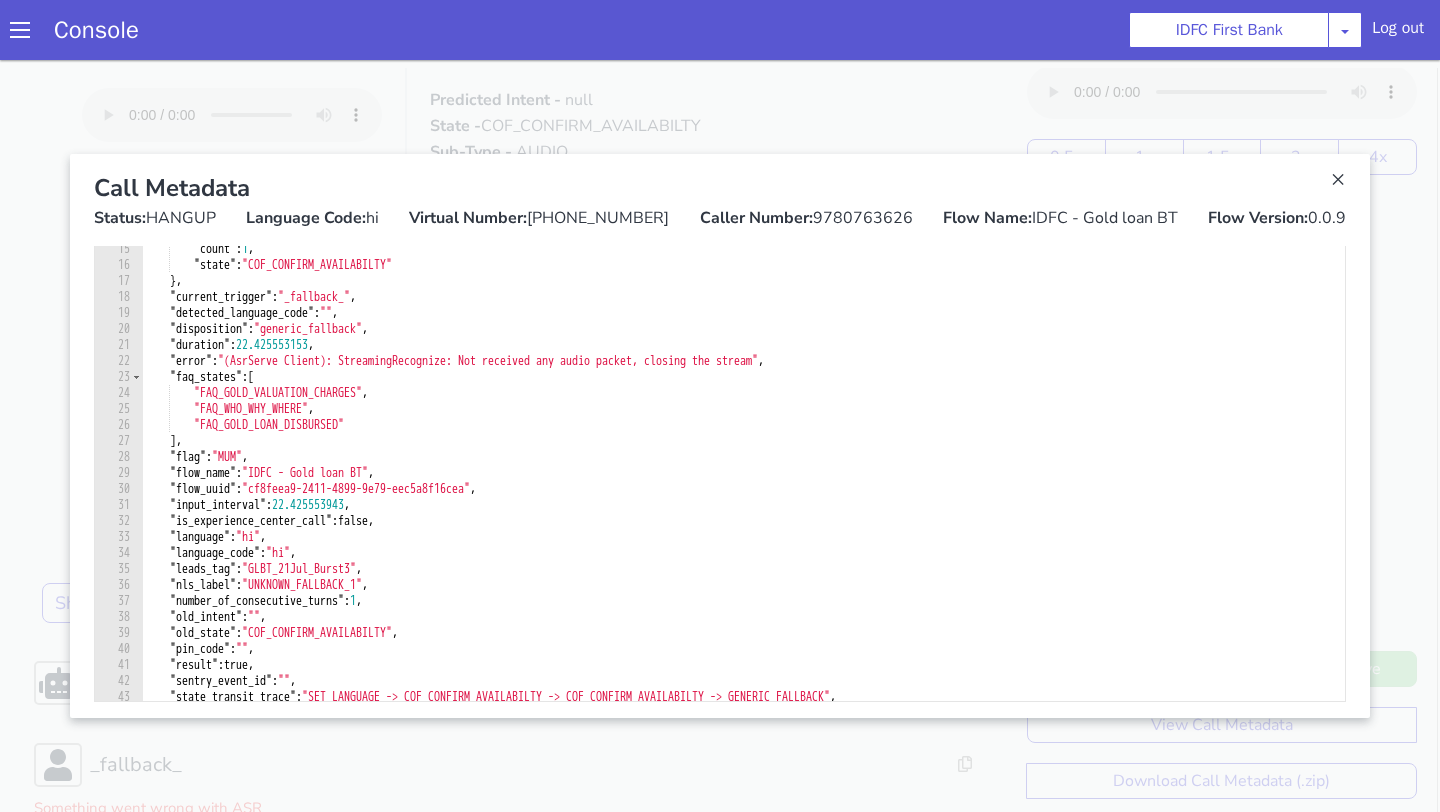 type on ""error": "(AsrServe Client): StreamingRecognize: Not received any audio packet, closing the stream"," 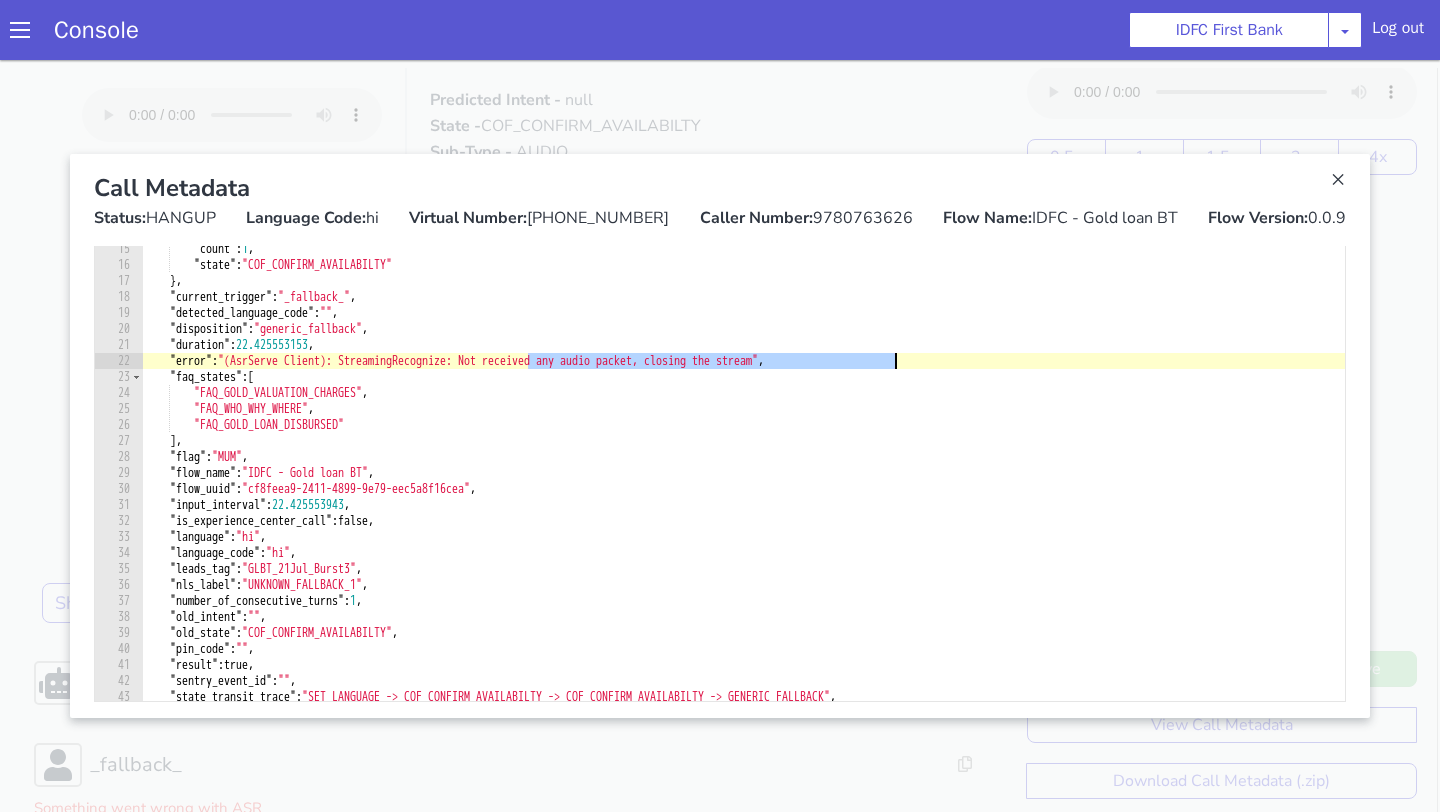 drag, startPoint x: 531, startPoint y: 365, endPoint x: 893, endPoint y: 356, distance: 362.11185 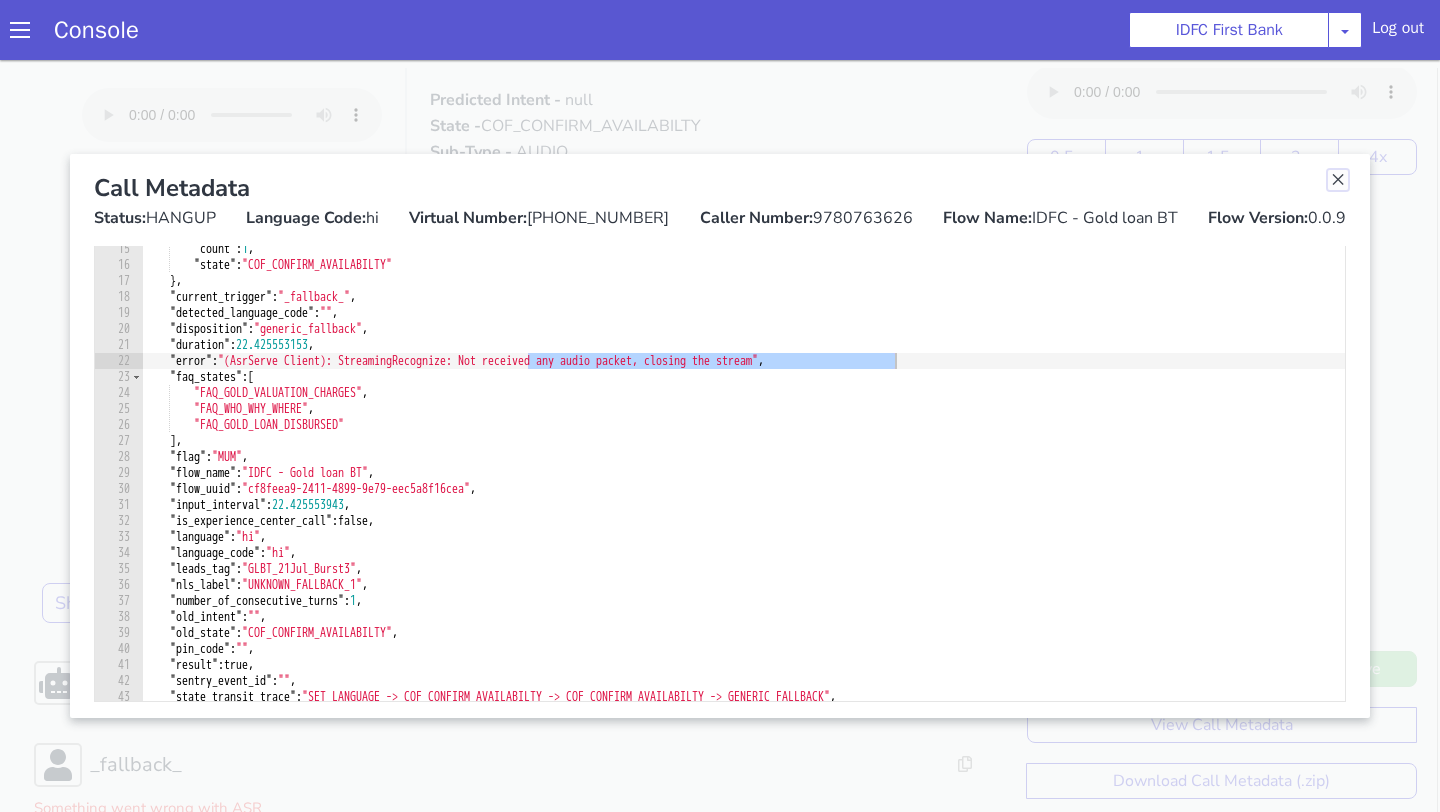 click at bounding box center (1338, 180) 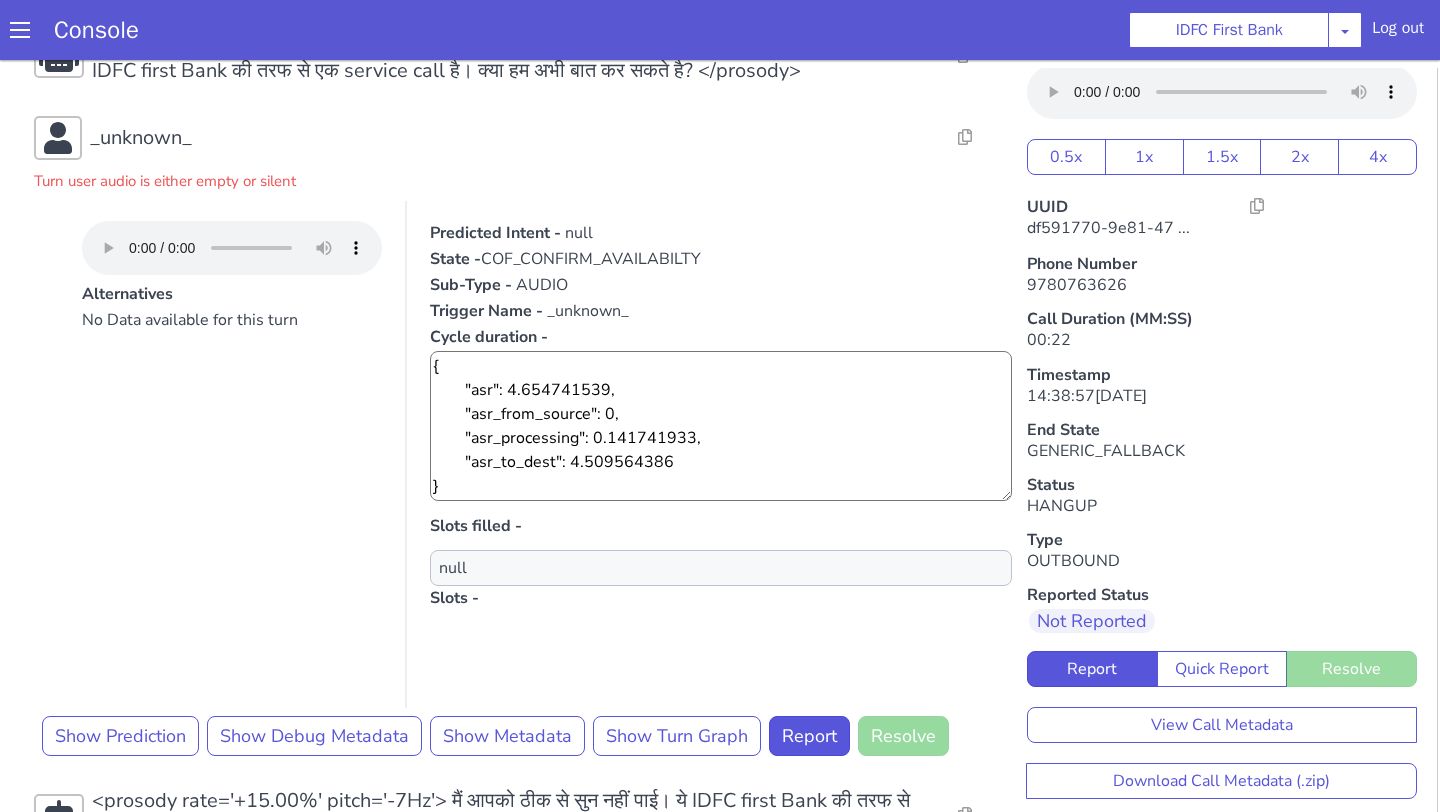 scroll, scrollTop: 0, scrollLeft: 0, axis: both 